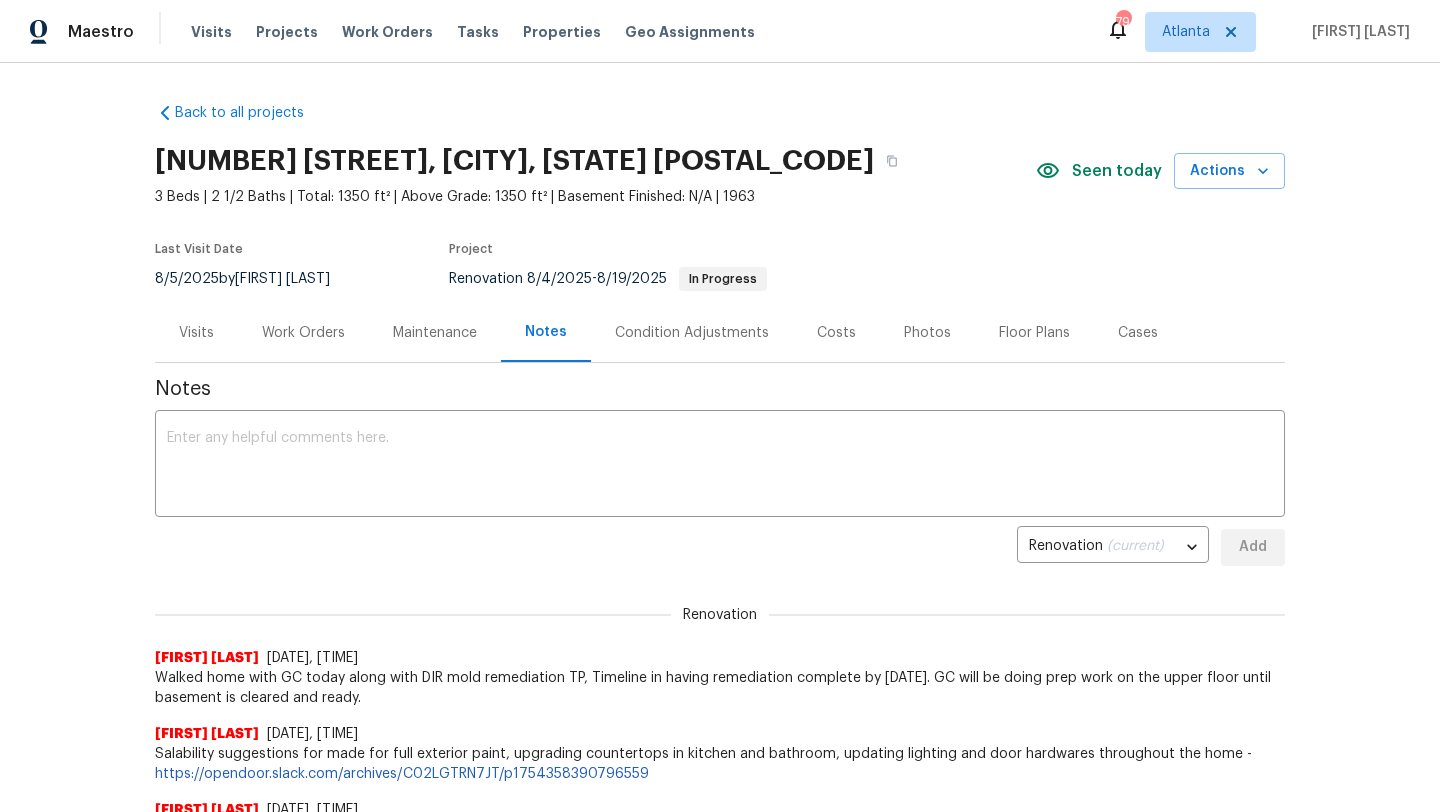 scroll, scrollTop: 0, scrollLeft: 0, axis: both 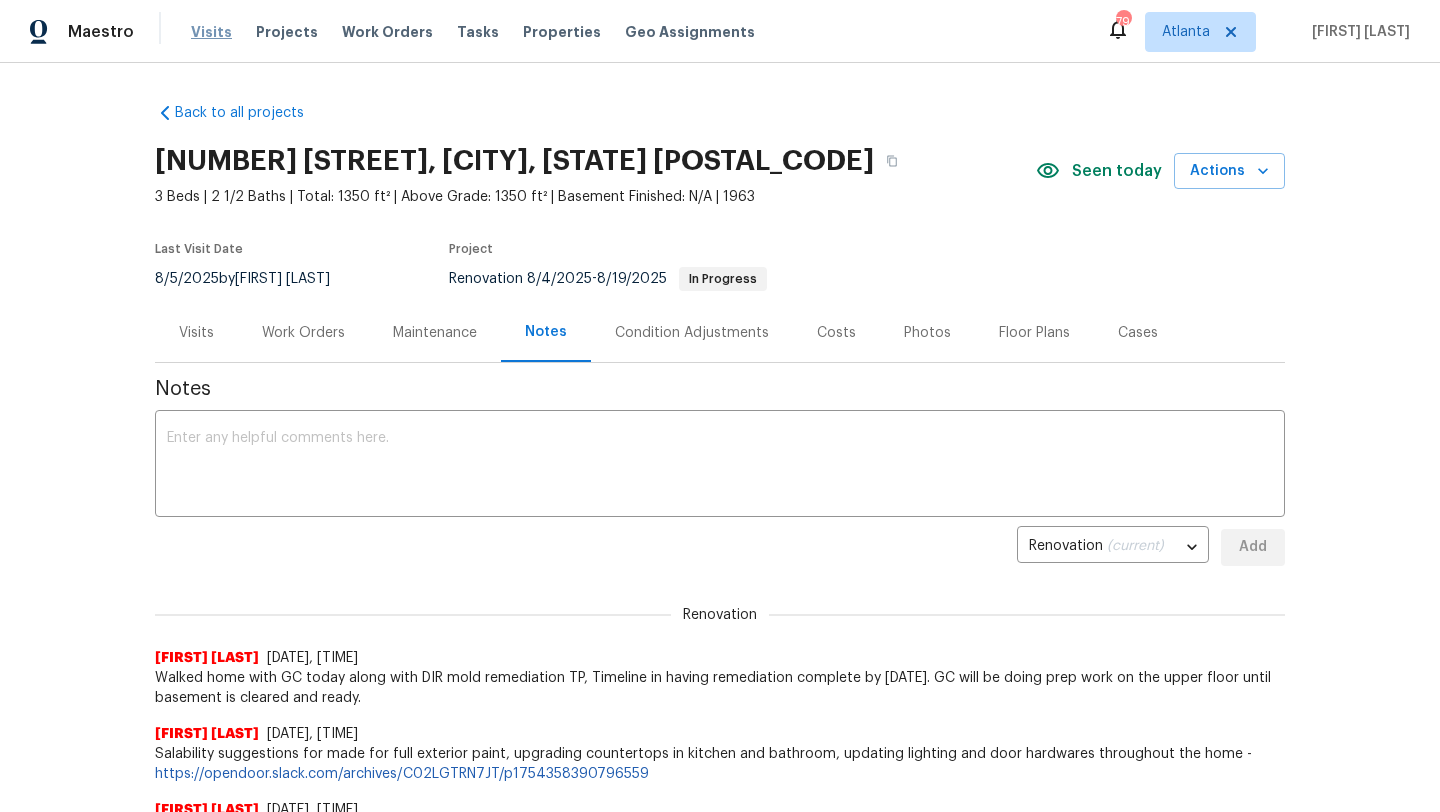 click on "Visits" at bounding box center (211, 32) 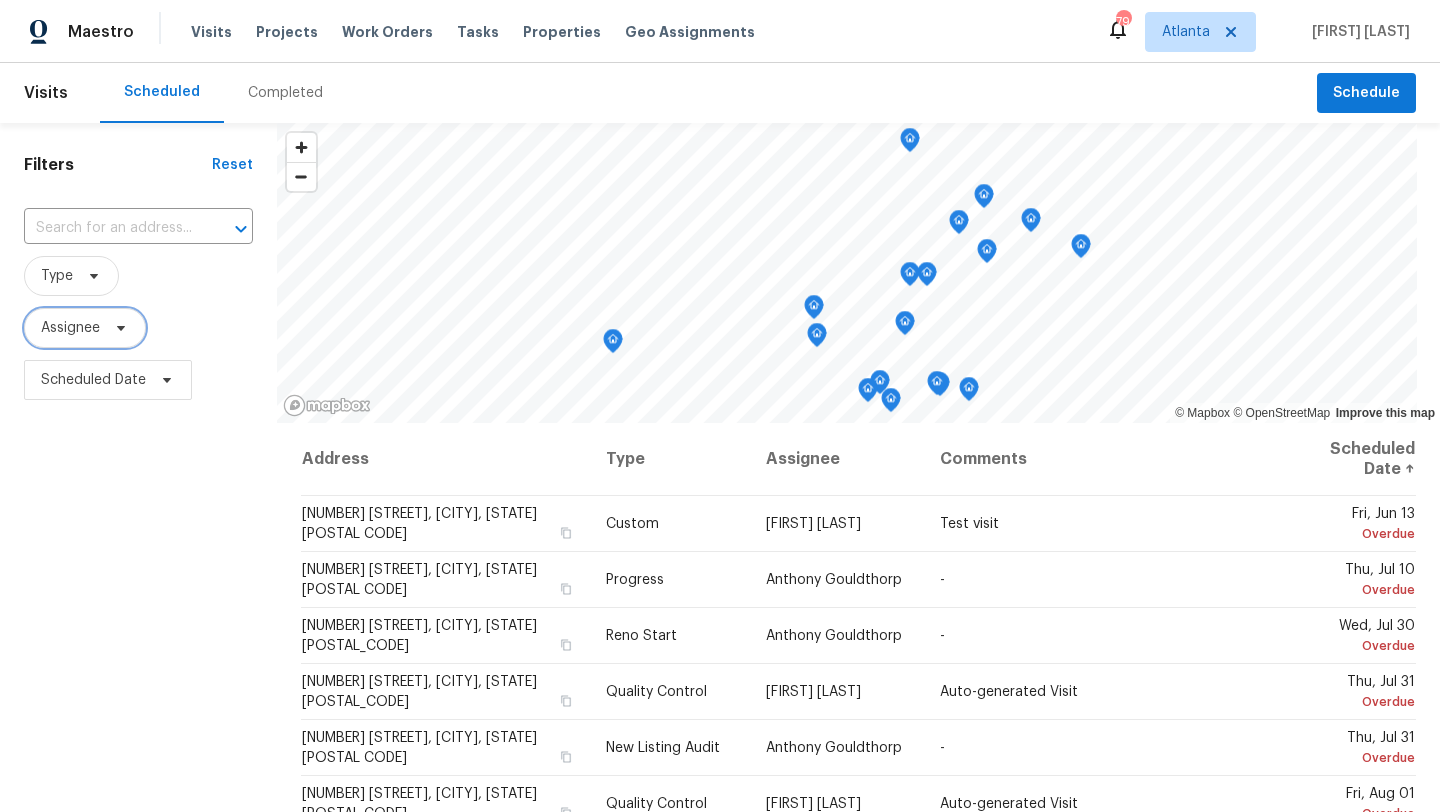 click 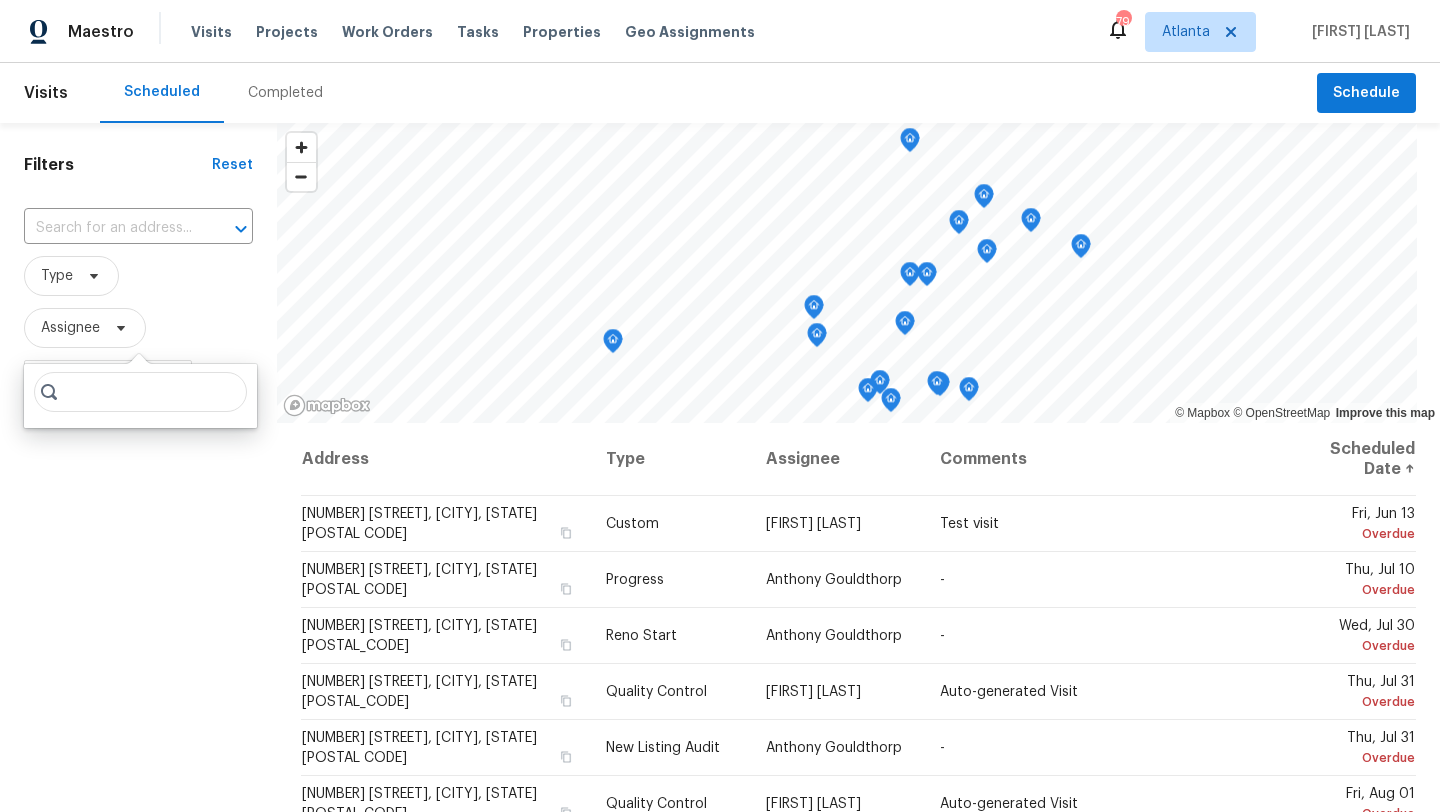 click on "Completed" at bounding box center (285, 93) 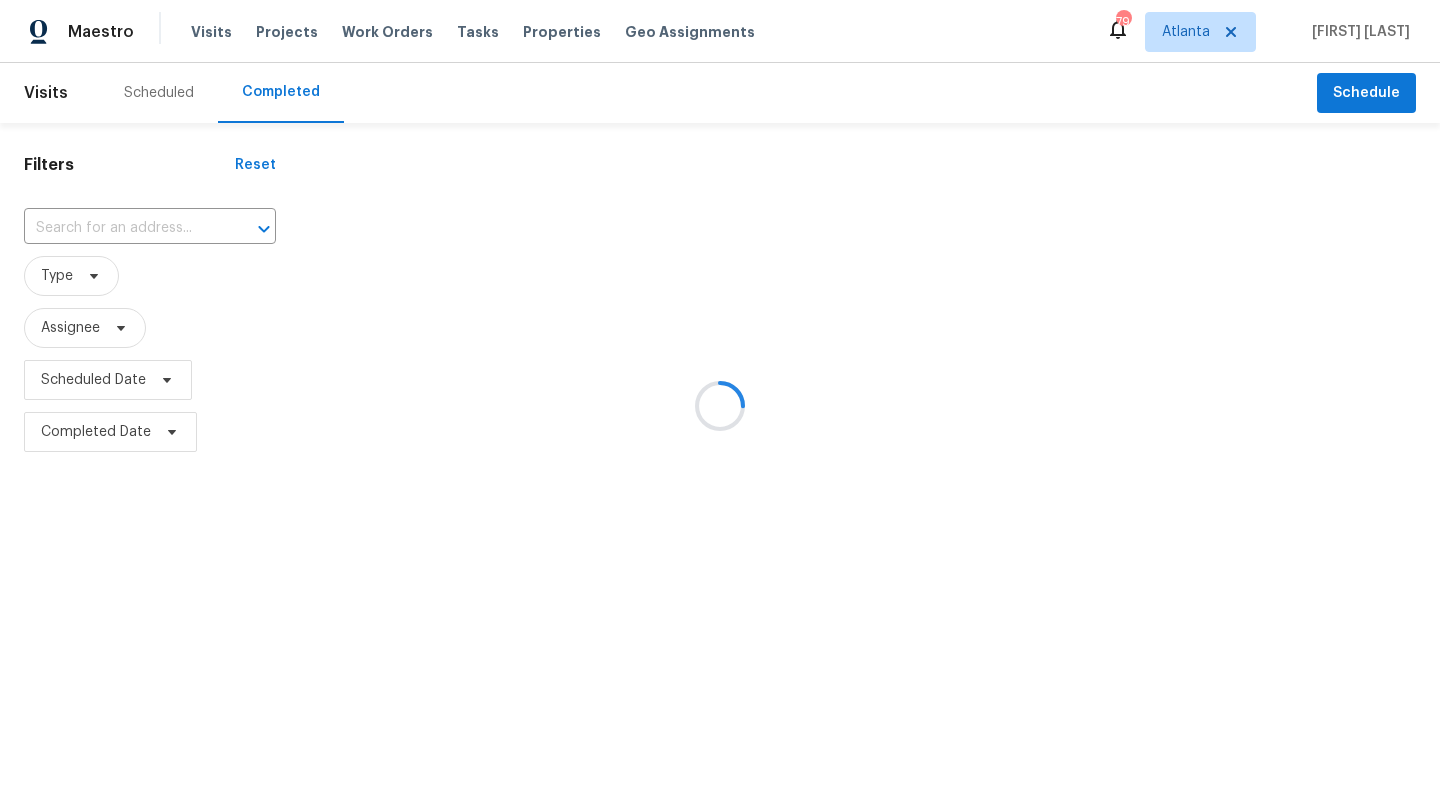 click at bounding box center [720, 406] 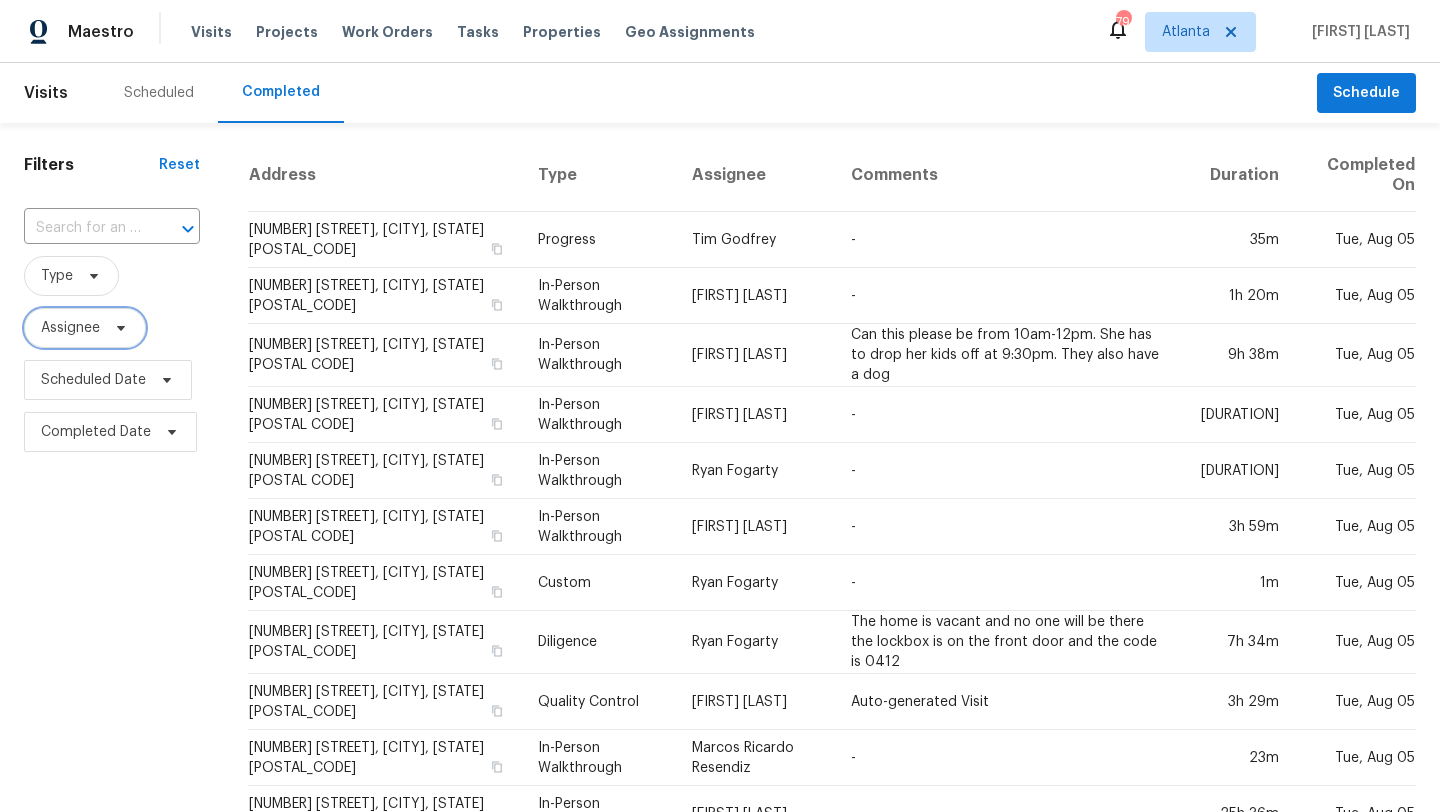 click 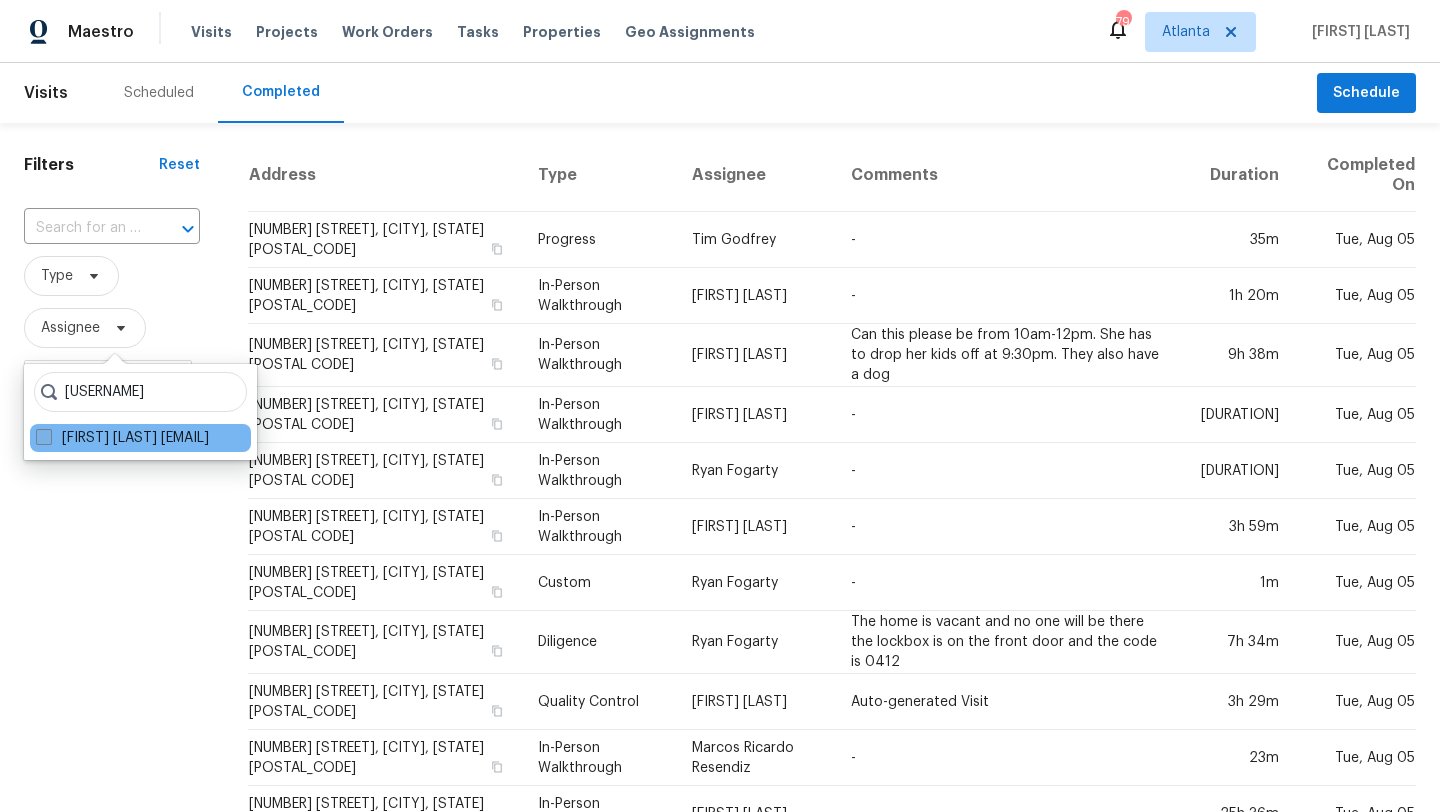 type on "[USERNAME]" 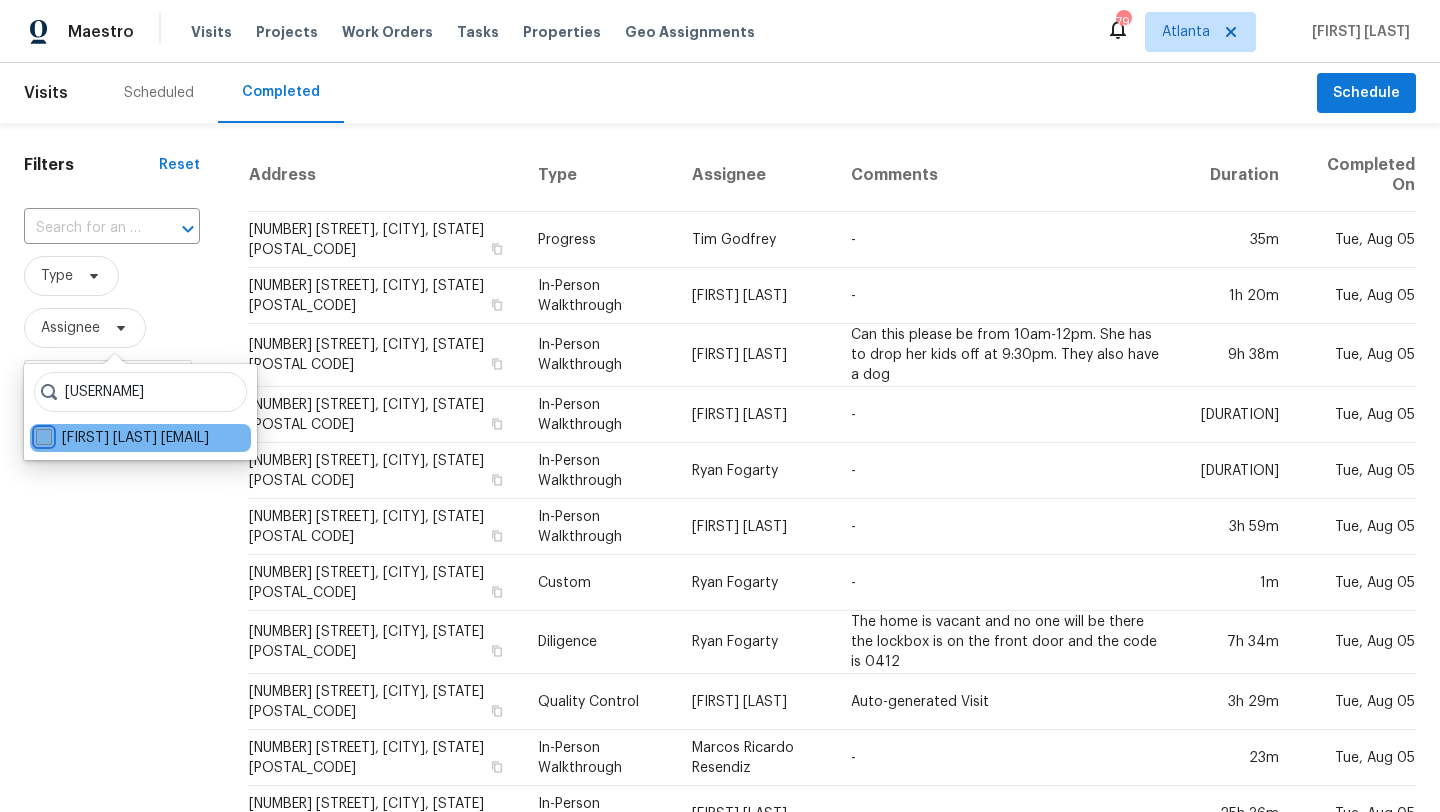 click on "[FIRST] [LAST]
[EMAIL]" at bounding box center (42, 434) 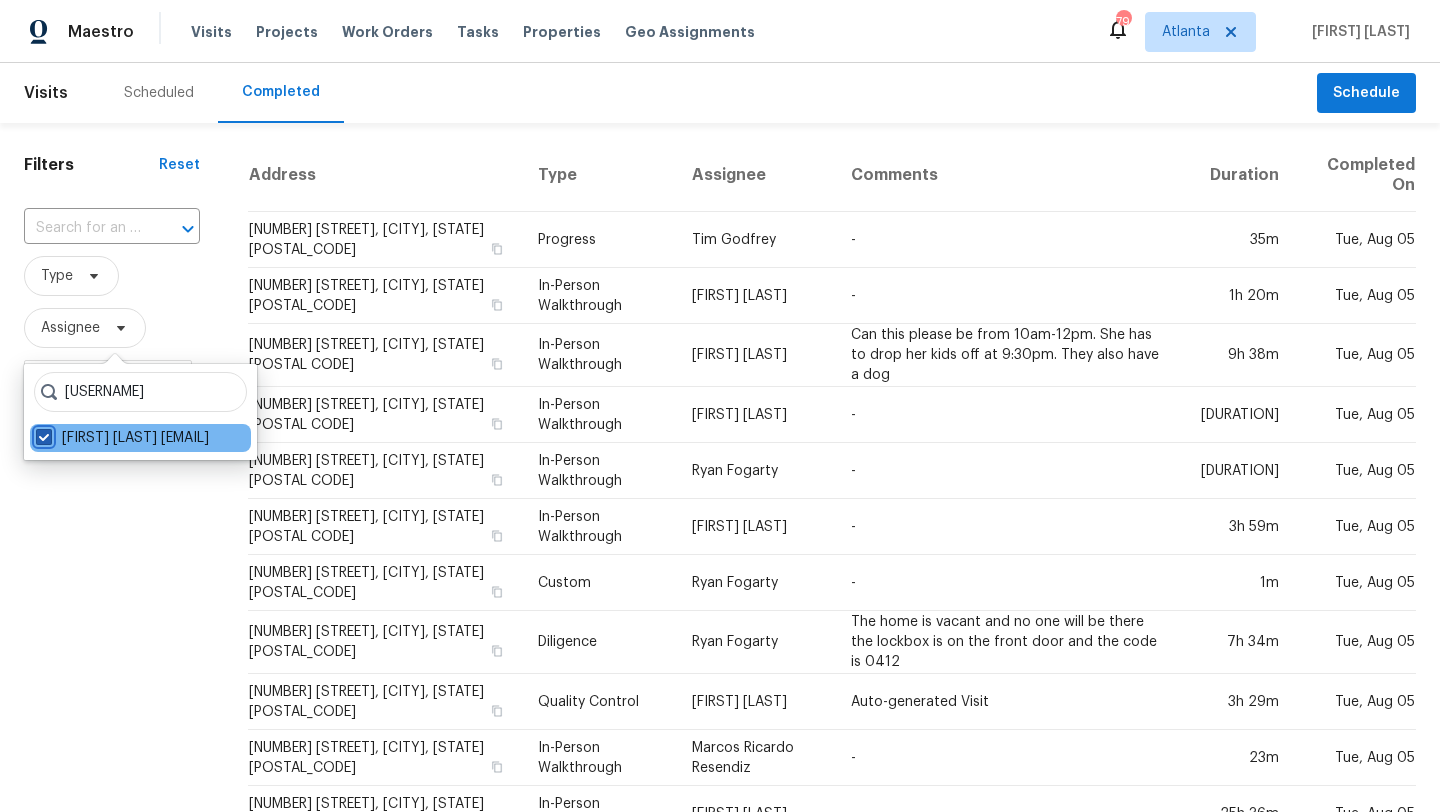 checkbox on "true" 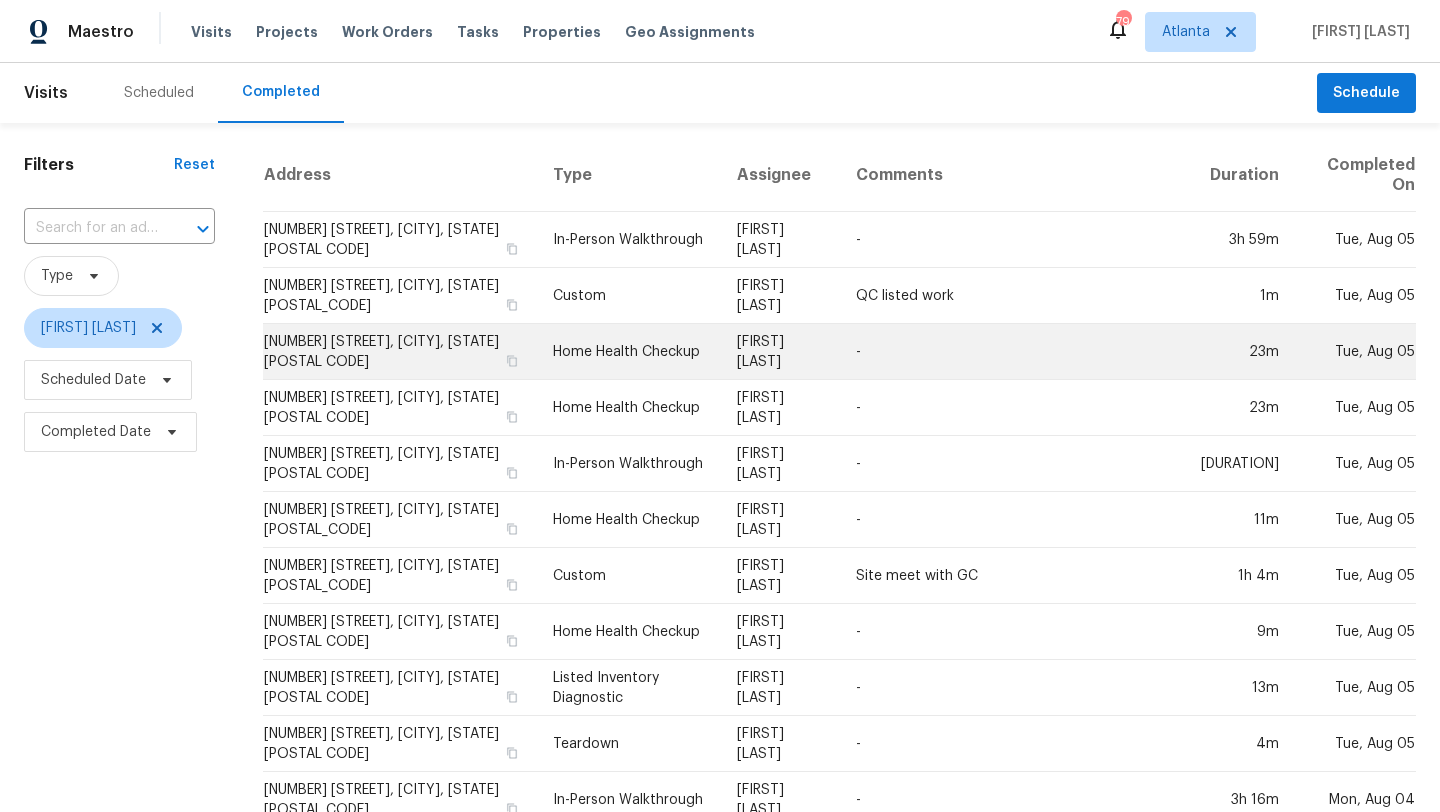 click on "[NUMBER] [STREET], [CITY], [STATE] [POSTAL CODE]" at bounding box center [400, 352] 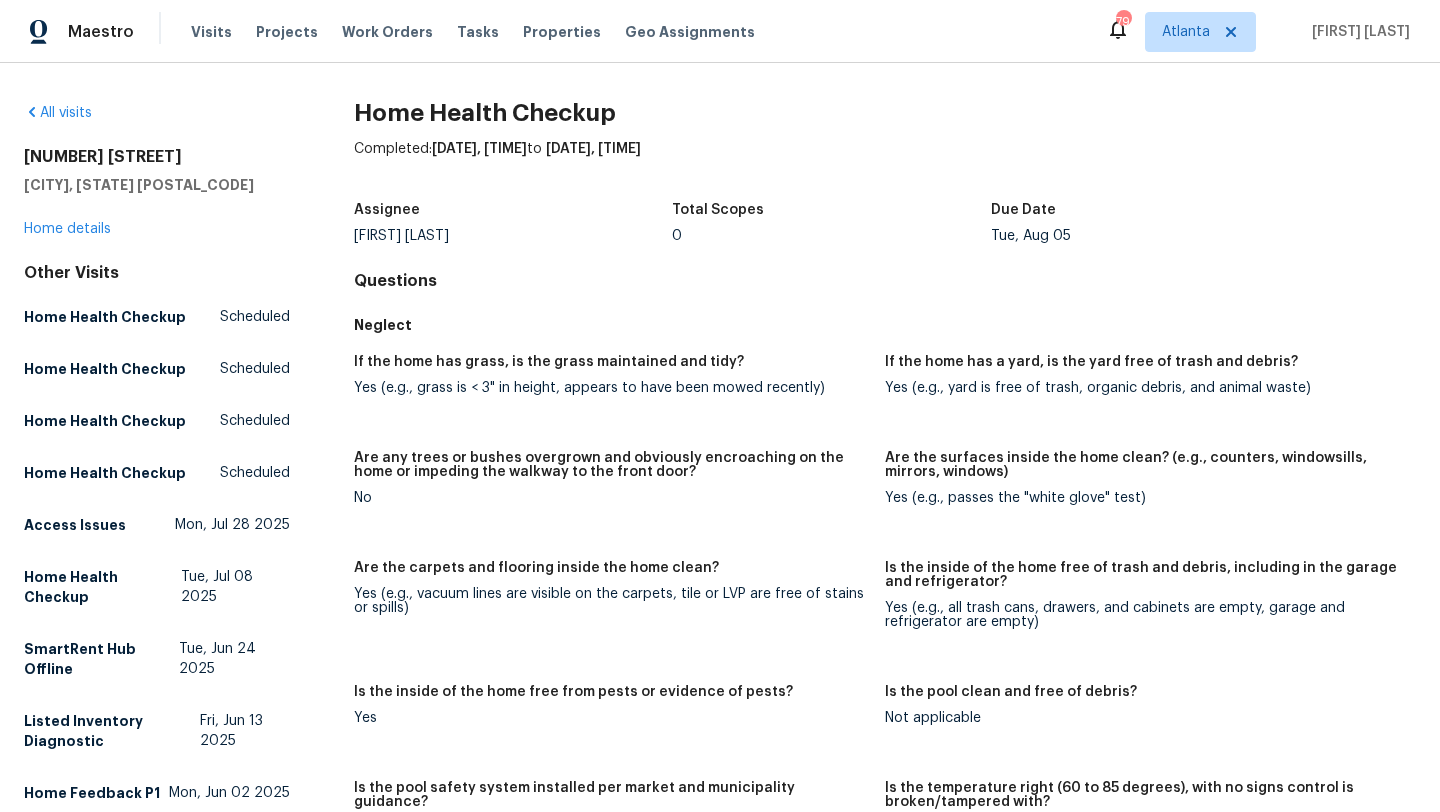 click on "All visits [NUMBER] [STREET], [CITY], [STATE] [POSTAL CODE] Home details Other Visits Home Health Checkup Scheduled Home Health Checkup Scheduled Home Health Checkup Scheduled Home Health Checkup Scheduled Access Issues [DATE] Home Health Checkup [DATE] SmartRent Hub Offline [DATE] Listed Inventory Diagnostic [DATE] Home Feedback P1 [DATE] Custom [DATE] New Listing Audit [DATE] Setup [DATE] Quality Control [DATE] Day One Walk REIT Fallthrough [DATE] ODA Access [DATE] In-Person Walkthrough [DATE]" at bounding box center [157, 659] 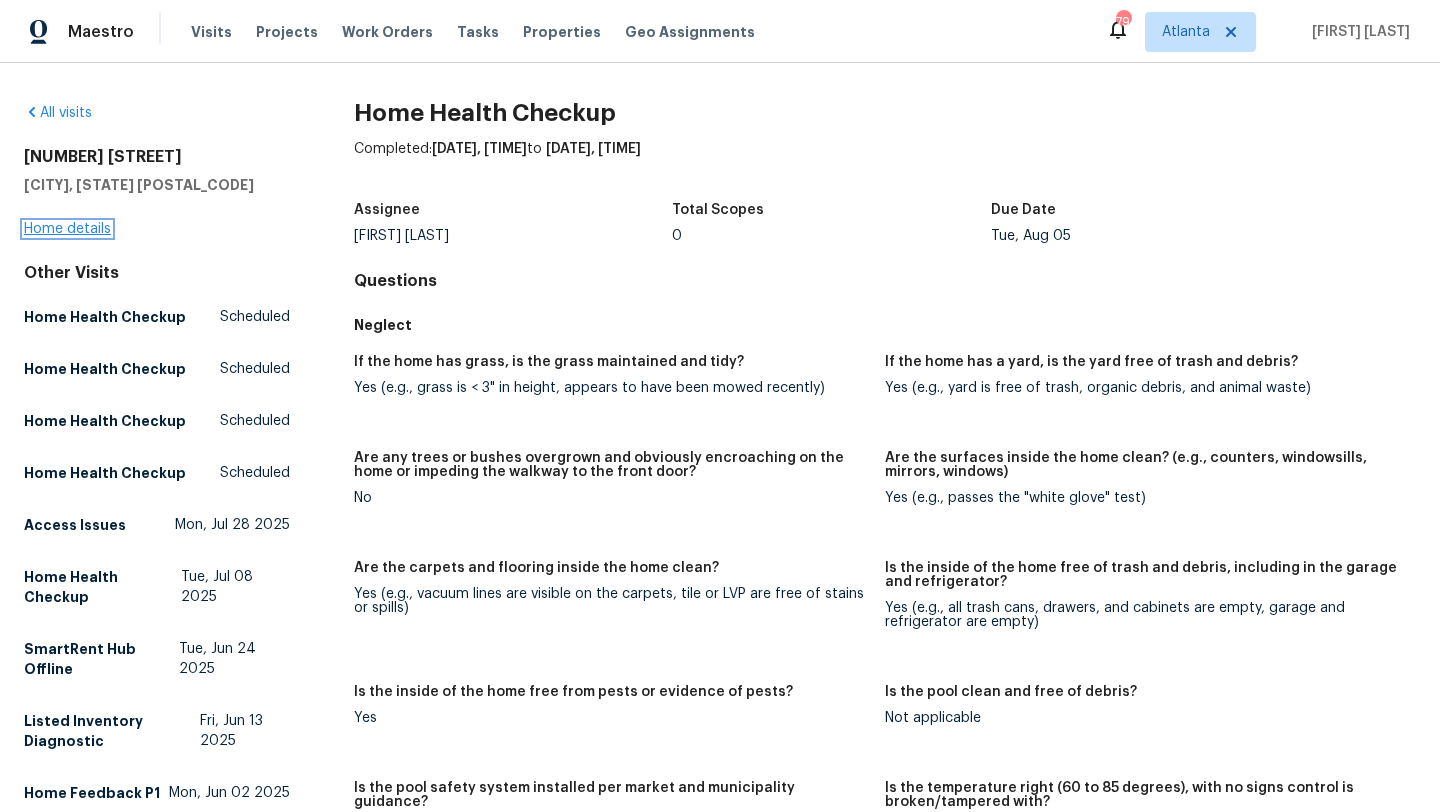 click on "Home details" at bounding box center (67, 229) 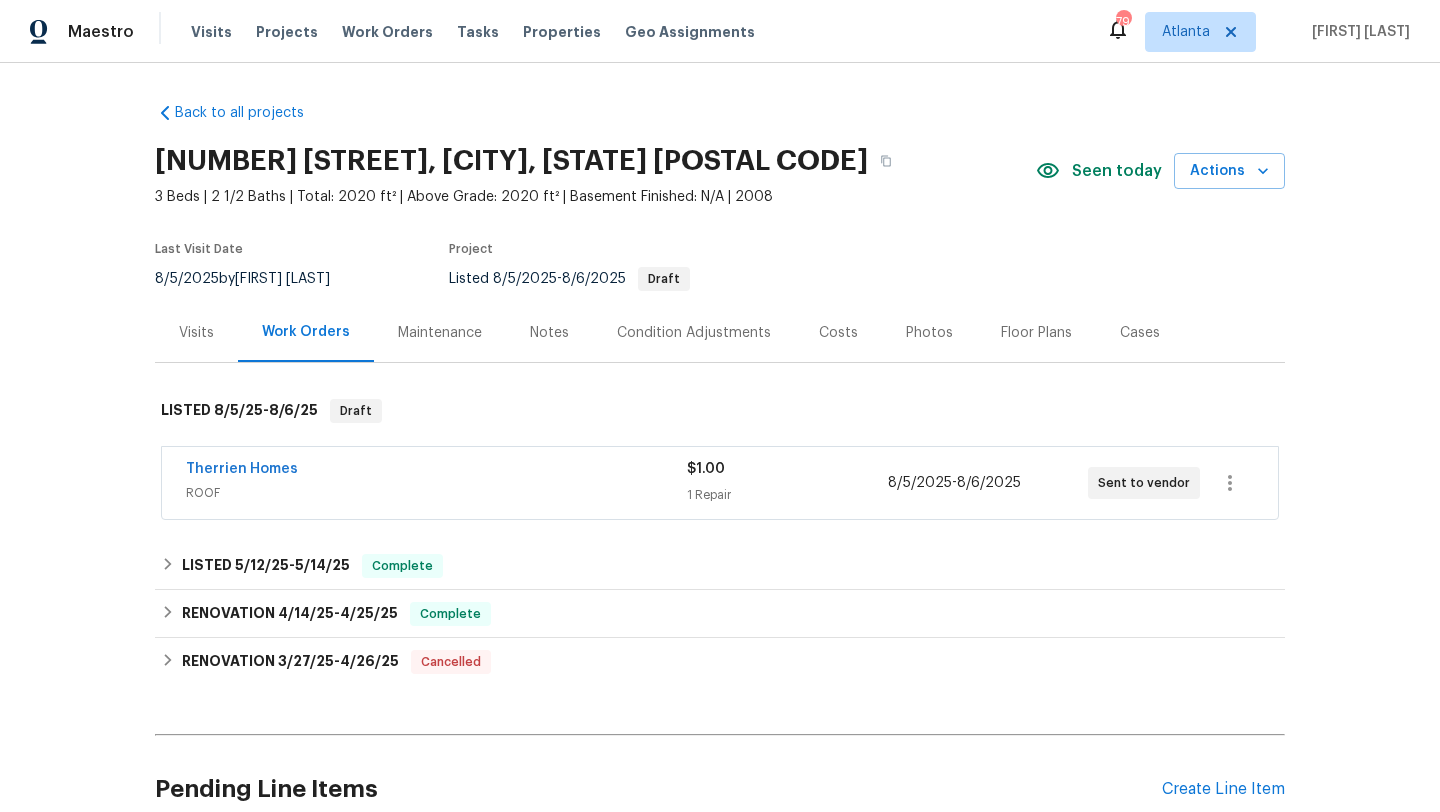 click on "Notes" at bounding box center (549, 333) 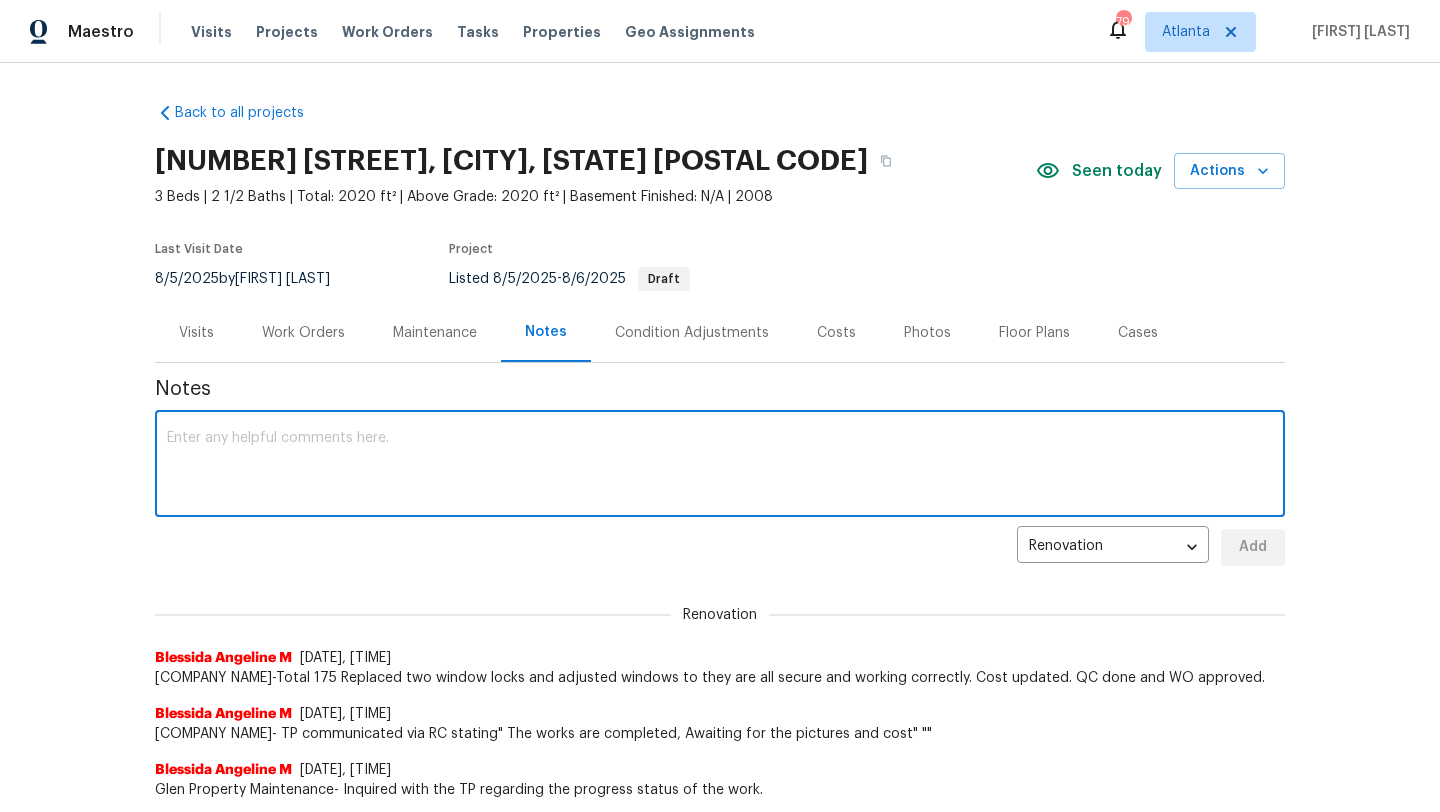 click at bounding box center (720, 466) 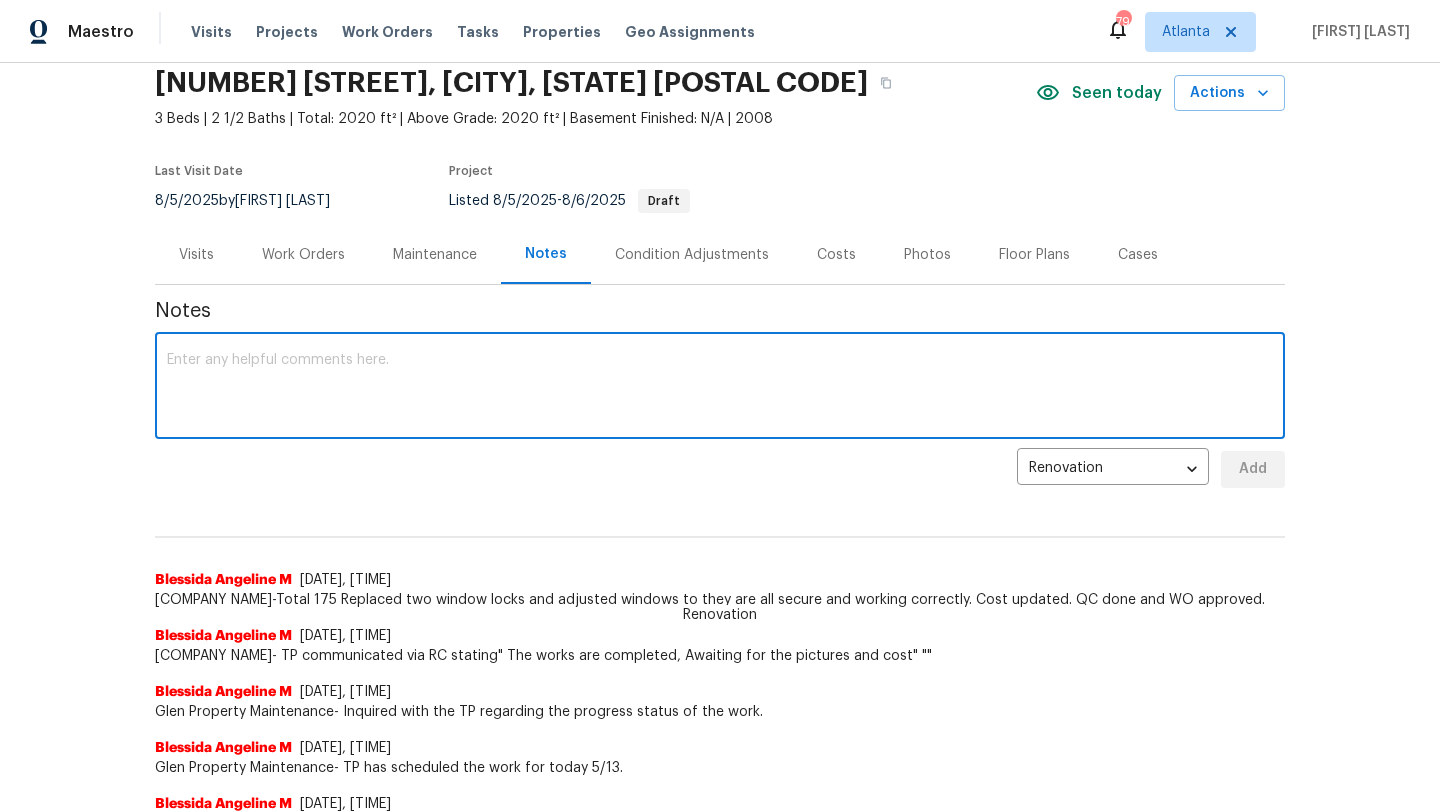 scroll, scrollTop: 64, scrollLeft: 0, axis: vertical 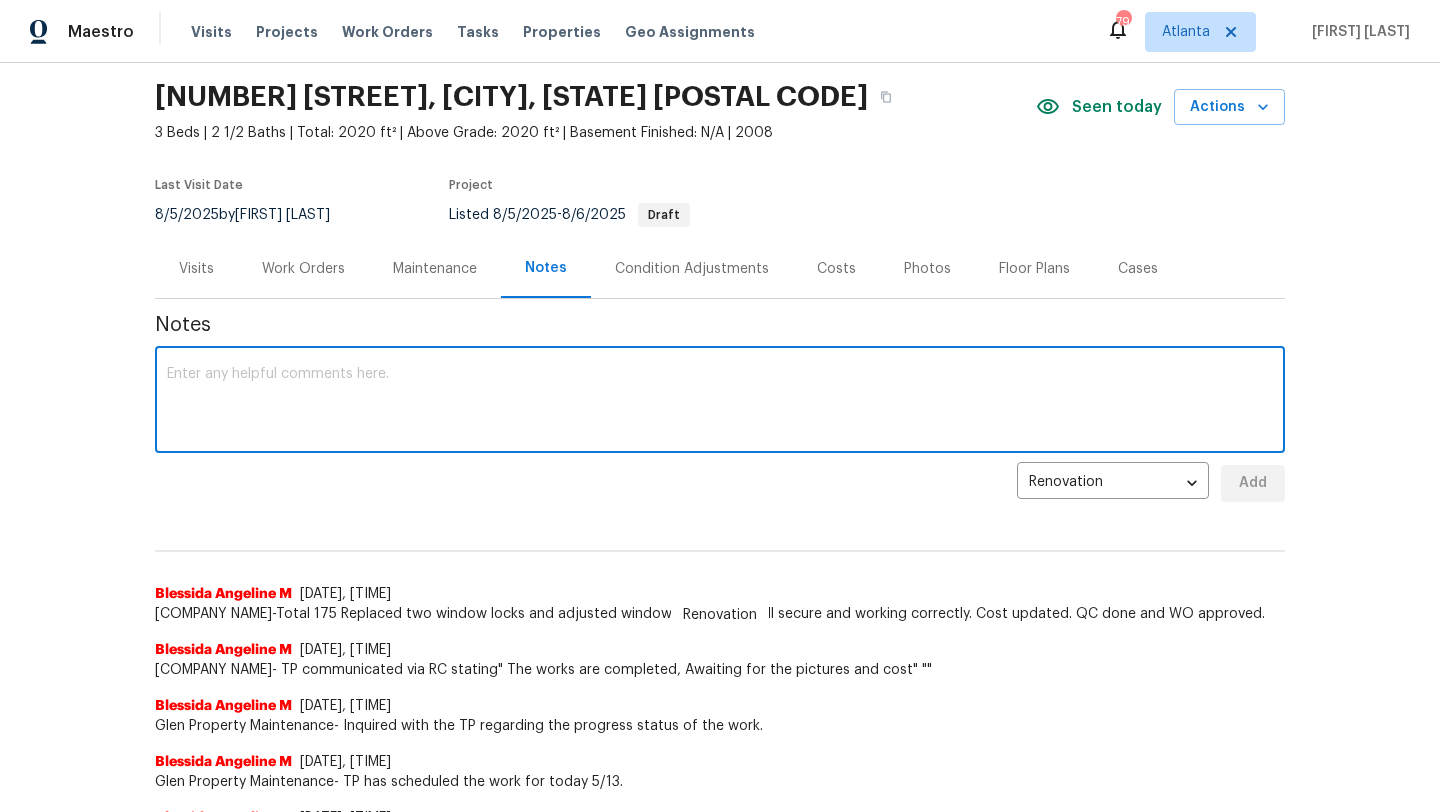 click at bounding box center (720, 402) 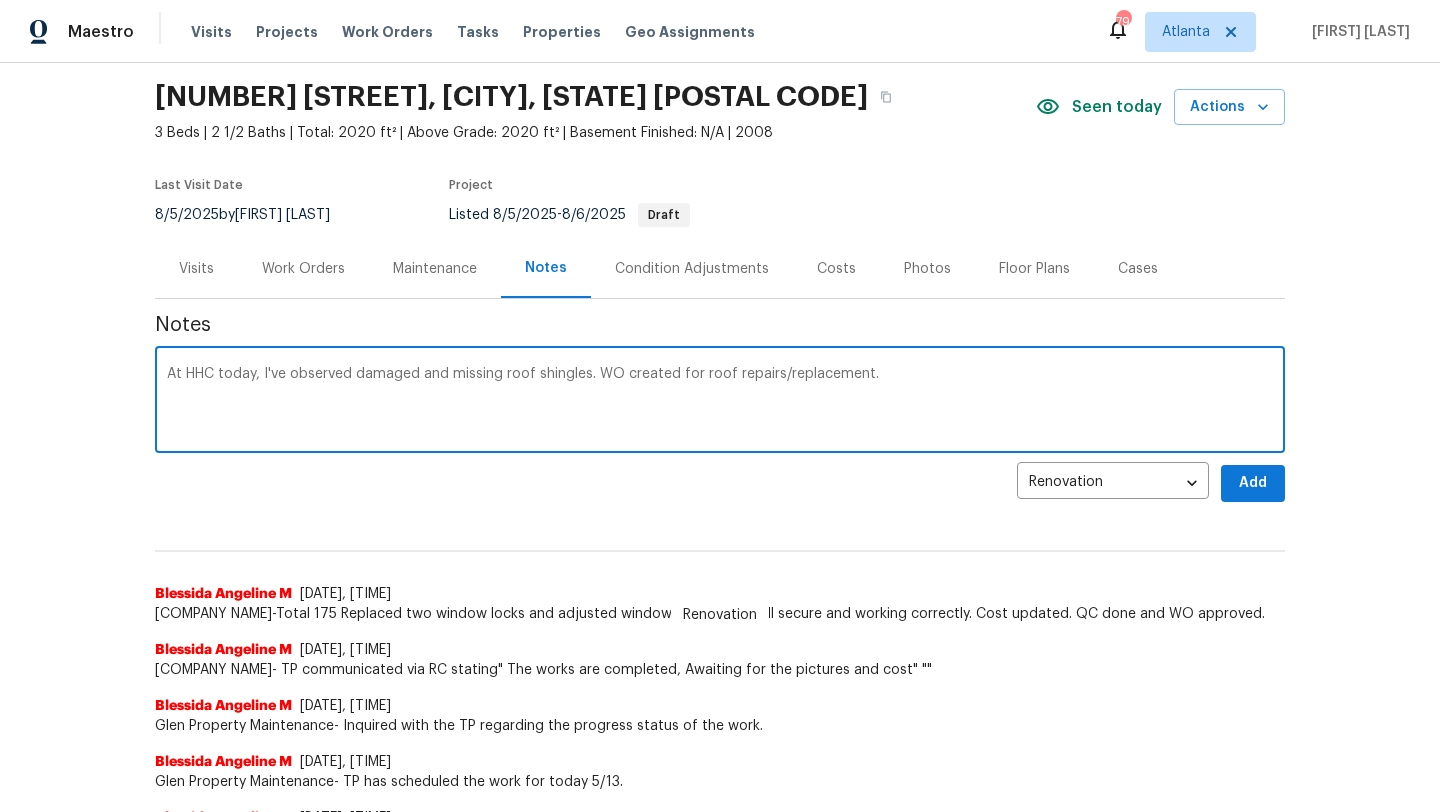 click on "At HHC today, I've observed damaged and missing roof shingles. WO created for roof repairs/replacement." at bounding box center (720, 402) 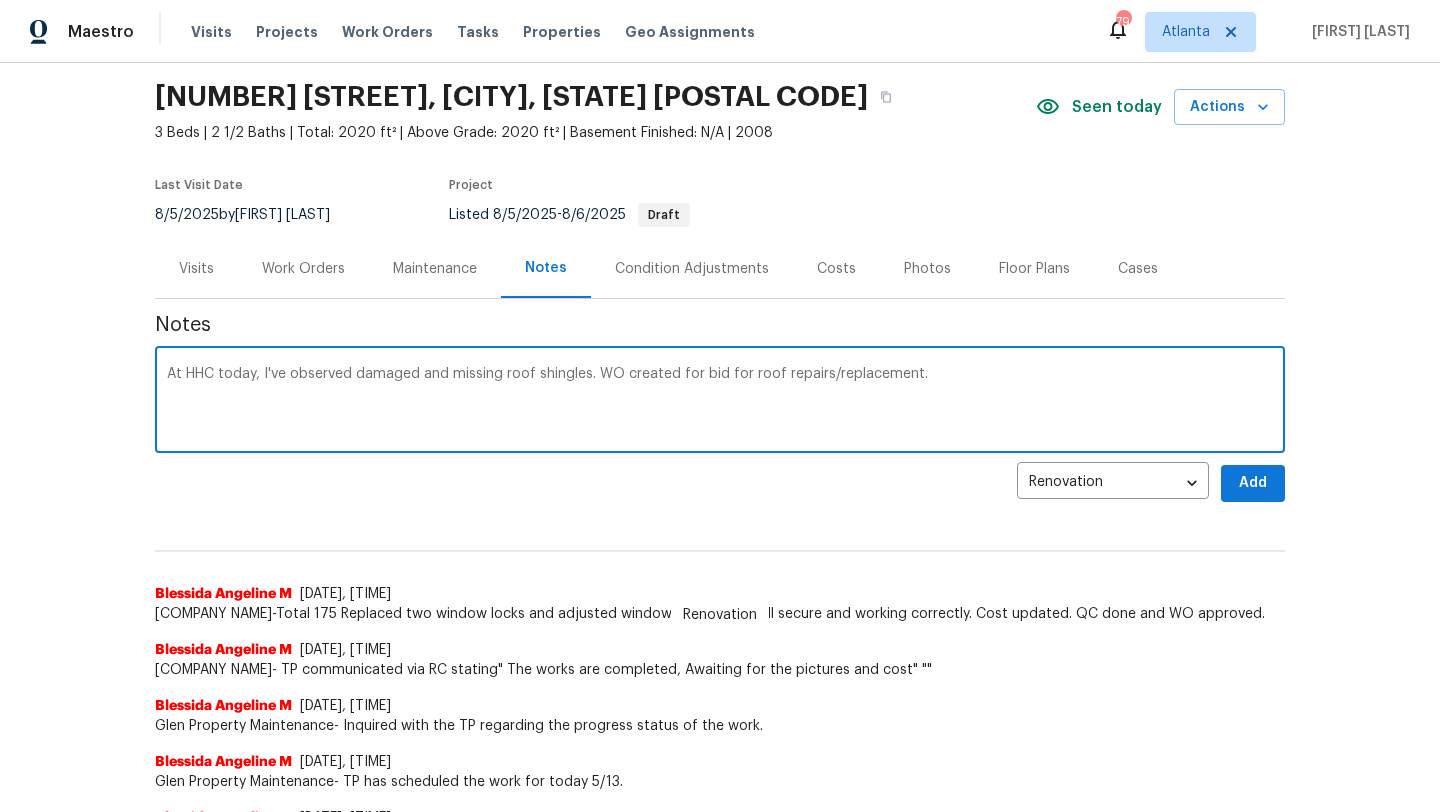 click on "At HHC today, I've observed damaged and missing roof shingles. WO created for bid for roof repairs/replacement." at bounding box center (720, 402) 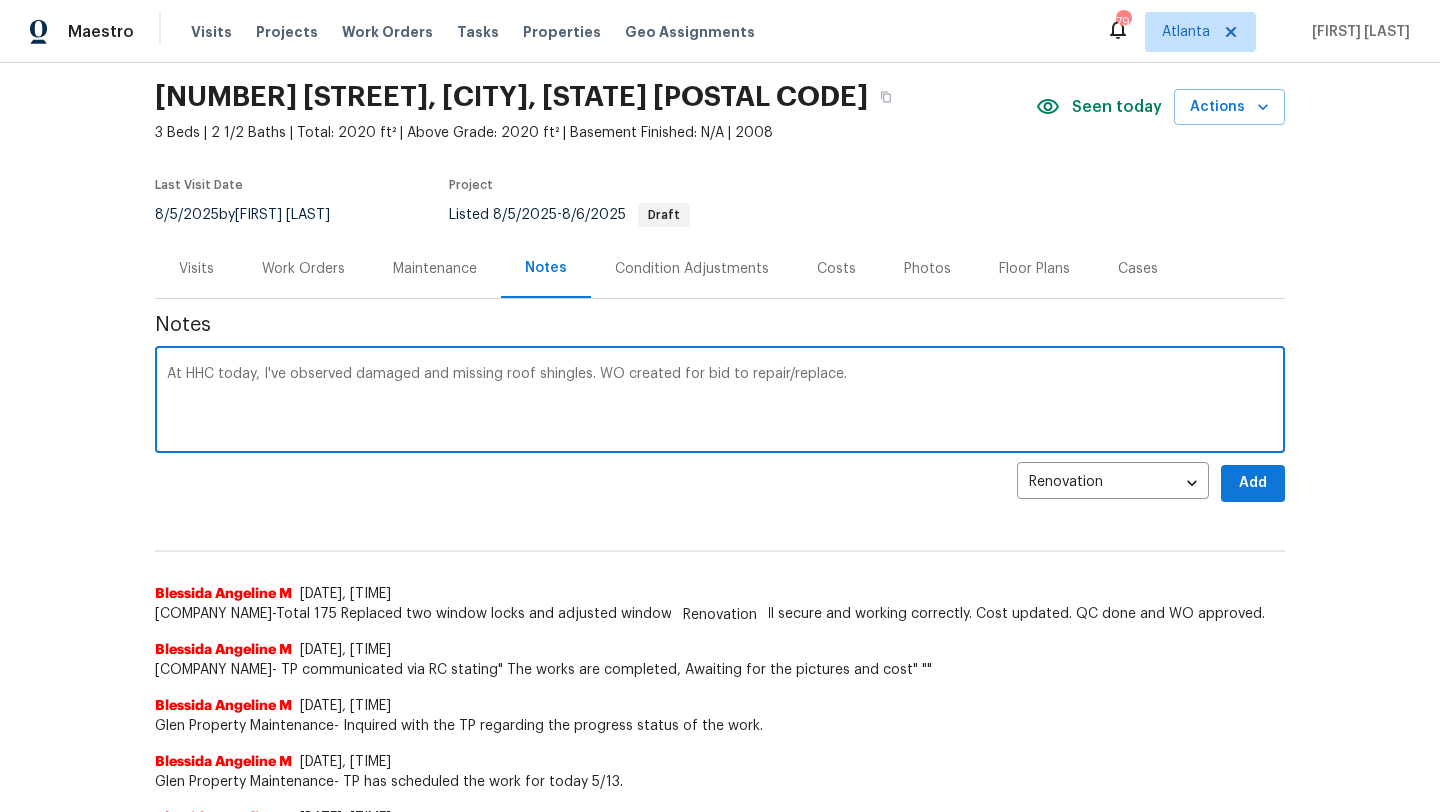 type on "At HHC today, I've observed damaged and missing roof shingles. WO created for bid to repair/replace." 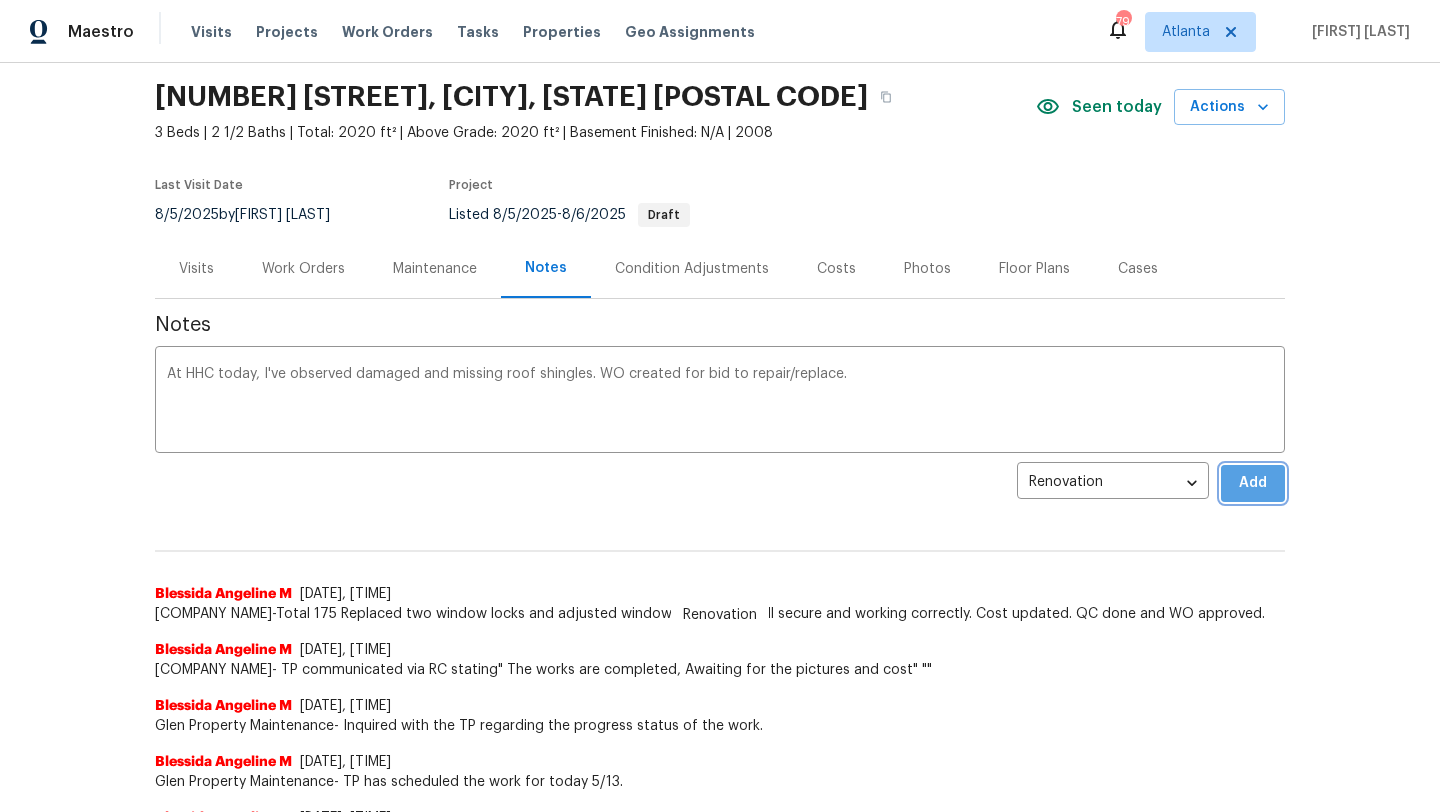 click on "Add" at bounding box center (1253, 483) 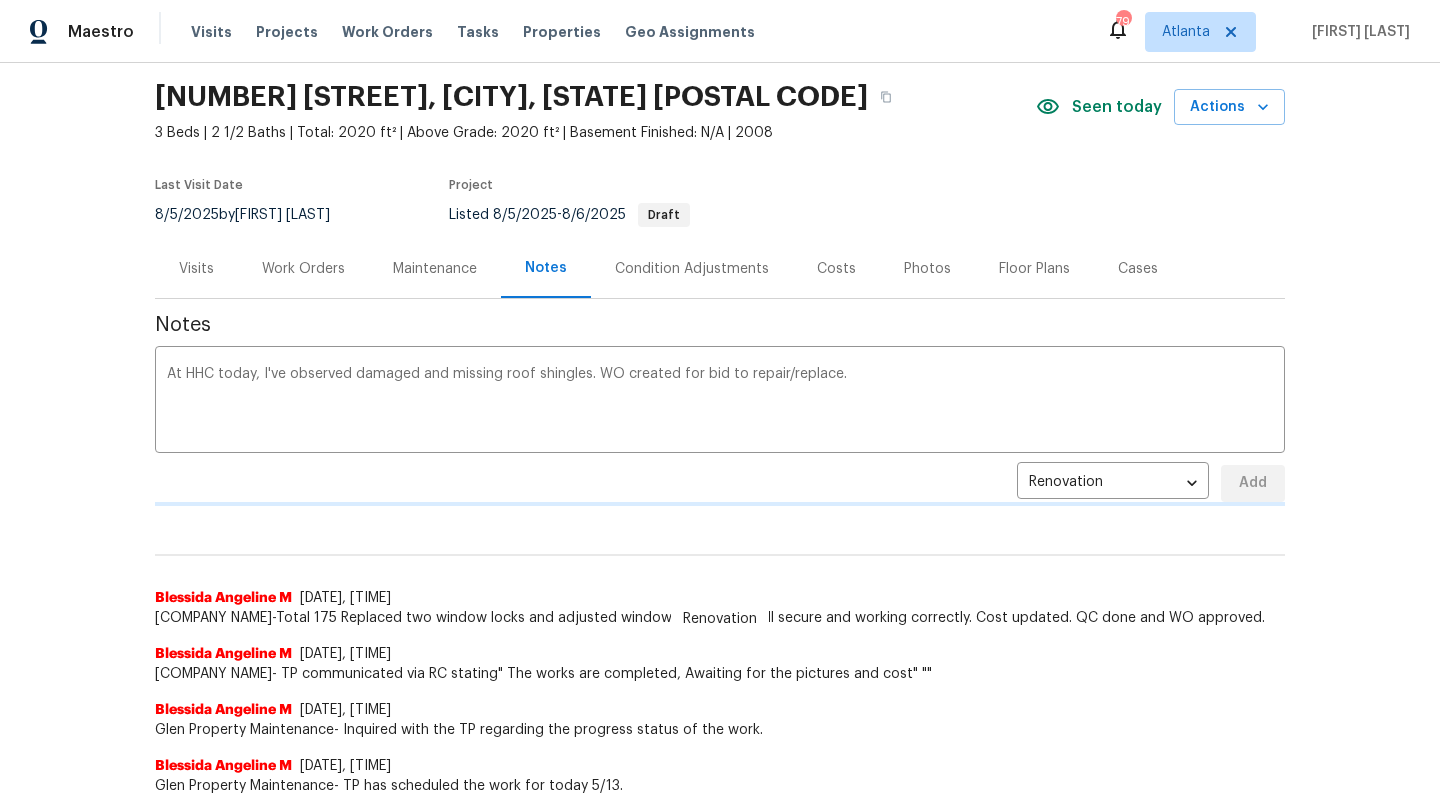 type 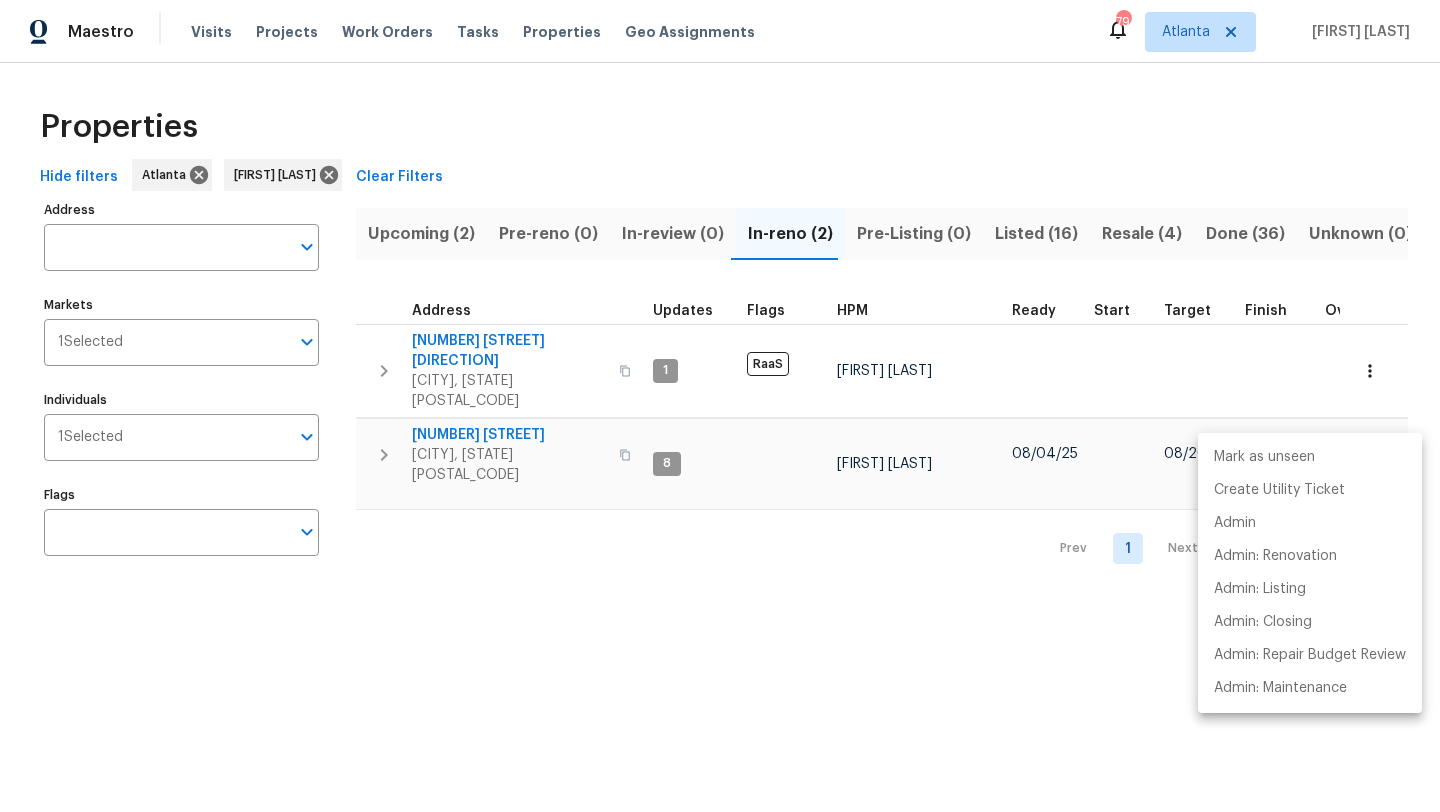 scroll, scrollTop: 0, scrollLeft: 0, axis: both 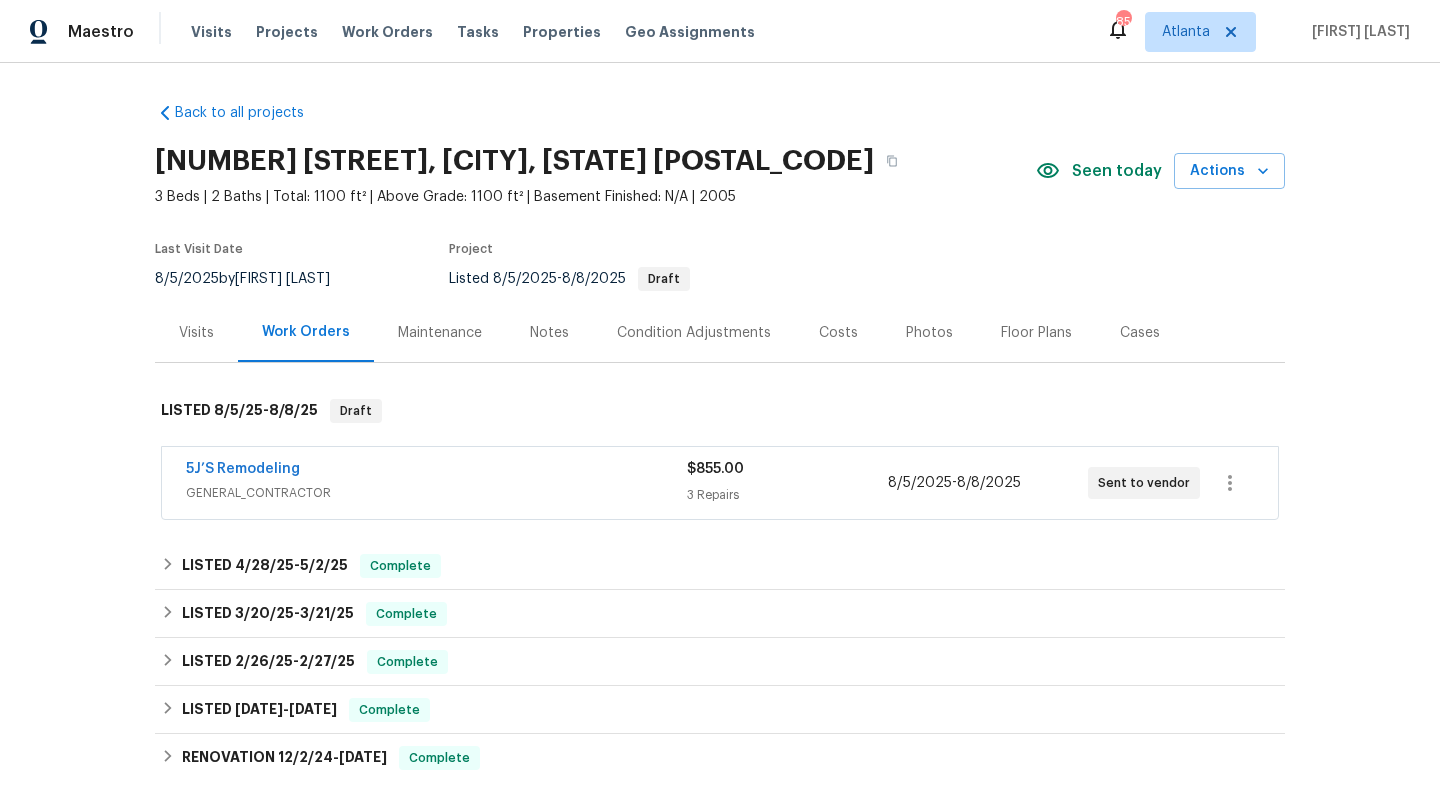 click on "Notes" at bounding box center [549, 332] 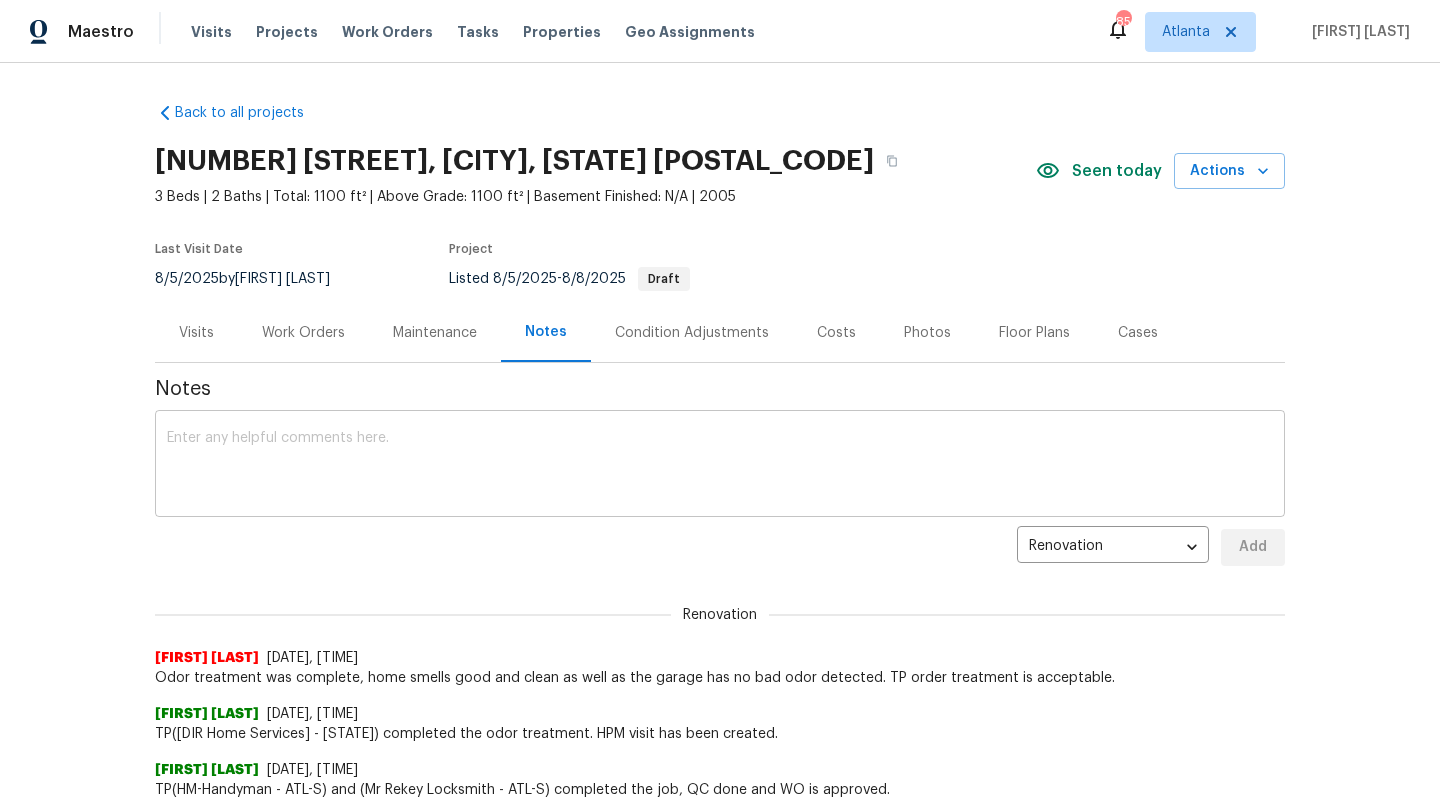 click at bounding box center [720, 466] 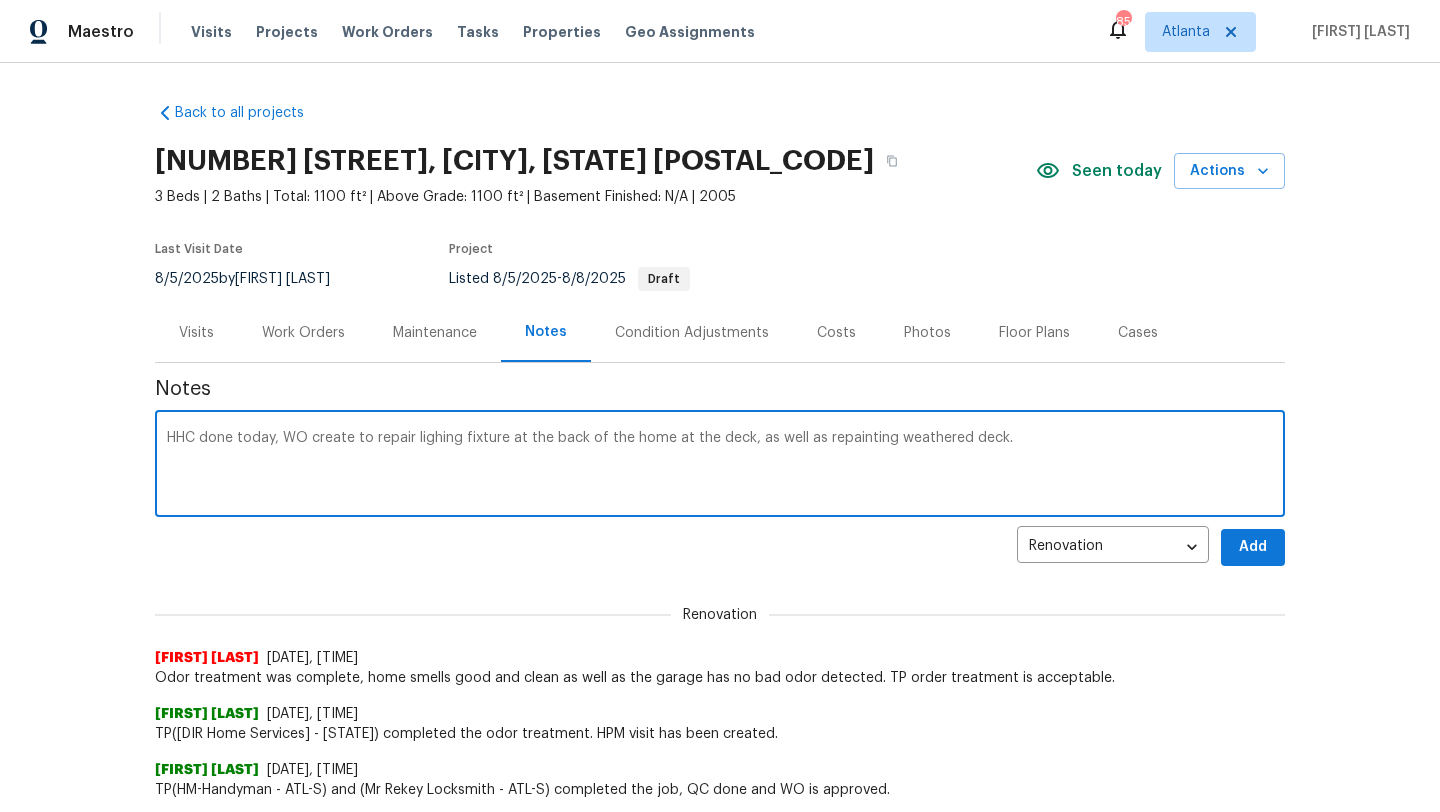 click on "HHC done today, WO create to repair lighing fixture at the back of the home at the deck, as well as repainting weathered deck." at bounding box center [720, 466] 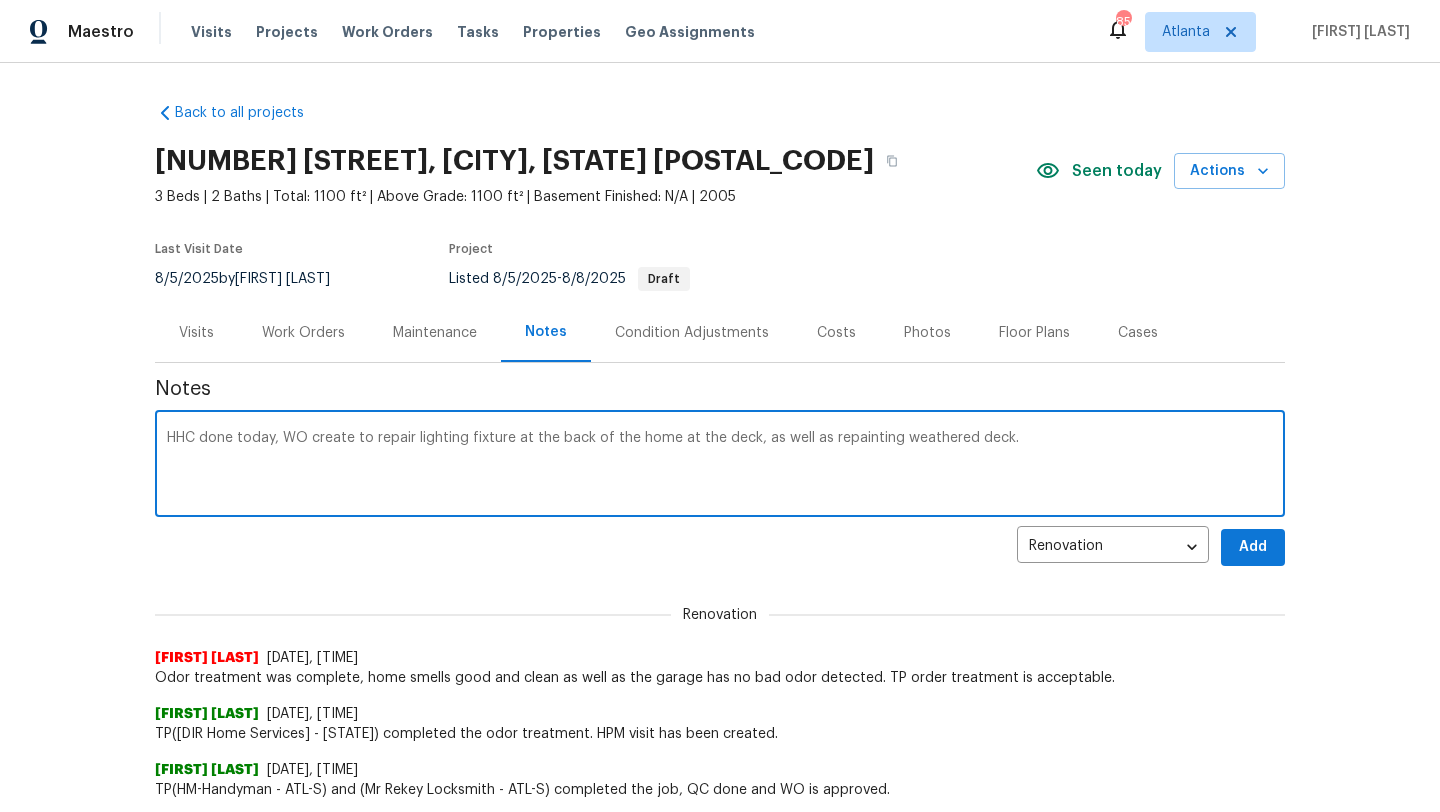 click on "HHC done today, WO create to repair lighting fixture at the back of the home at the deck, as well as repainting weathered deck." at bounding box center [720, 466] 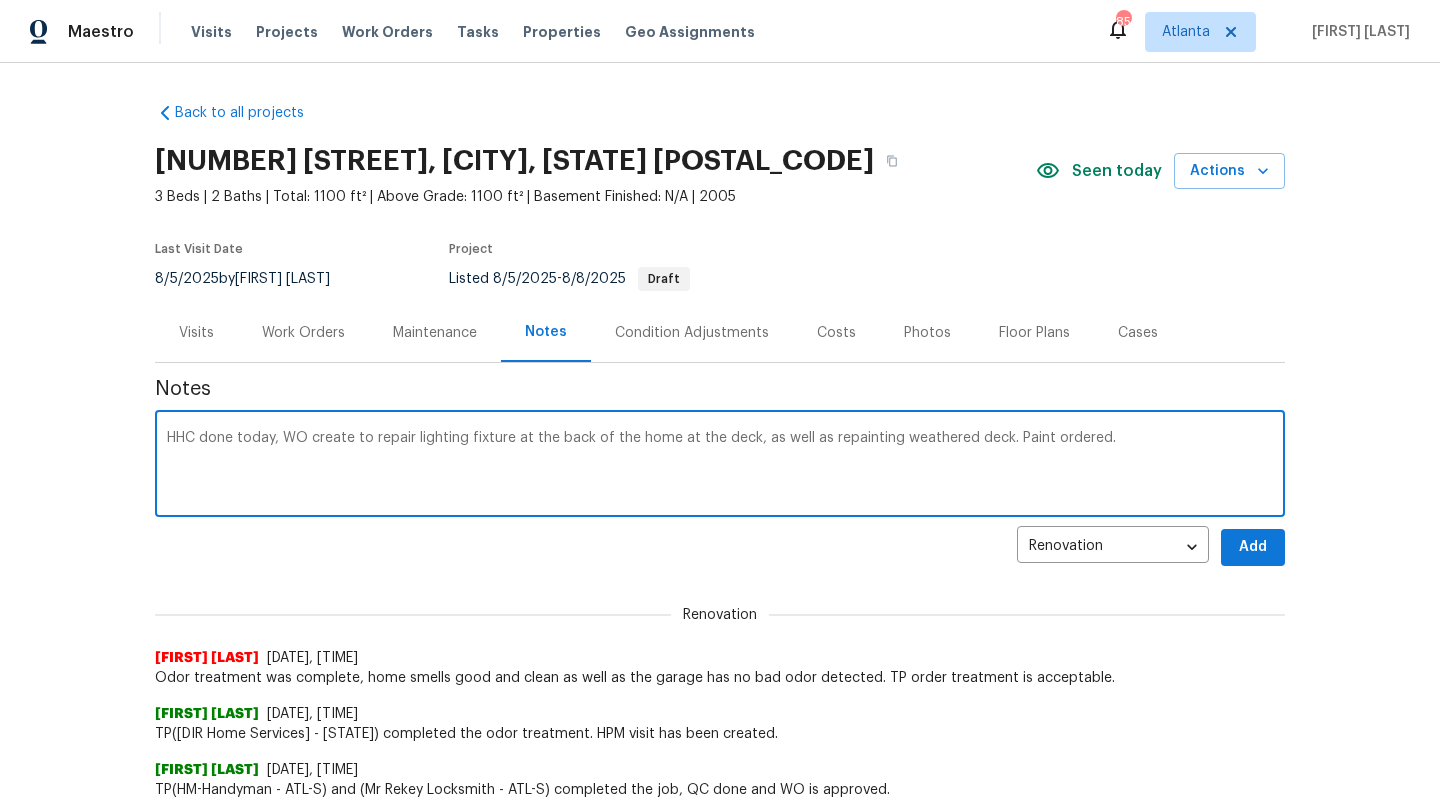 type on "HHC done today, WO create to repair lighting fixture at the back of the home at the deck, as well as repainting weathered deck. Paint ordered." 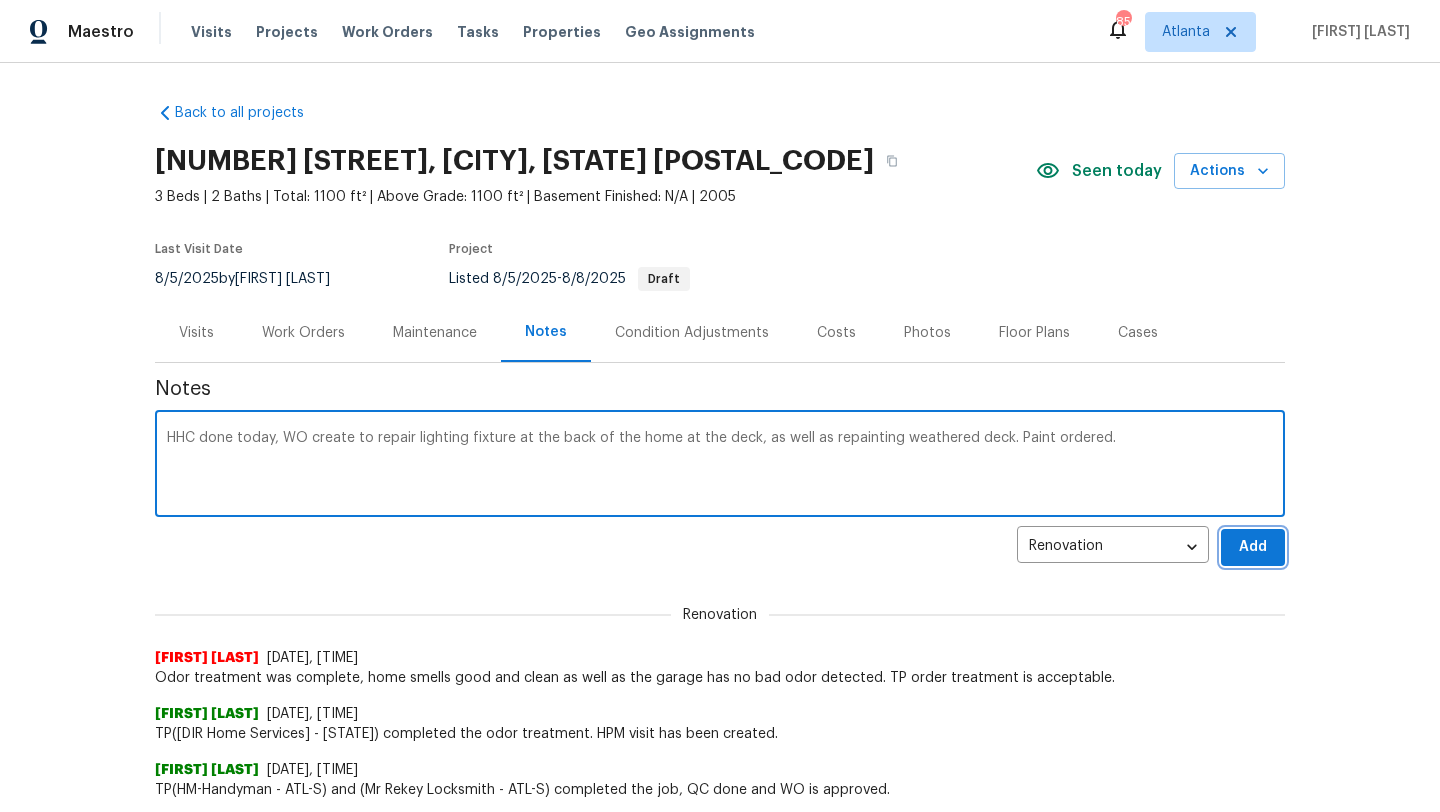click on "Add" at bounding box center (1253, 547) 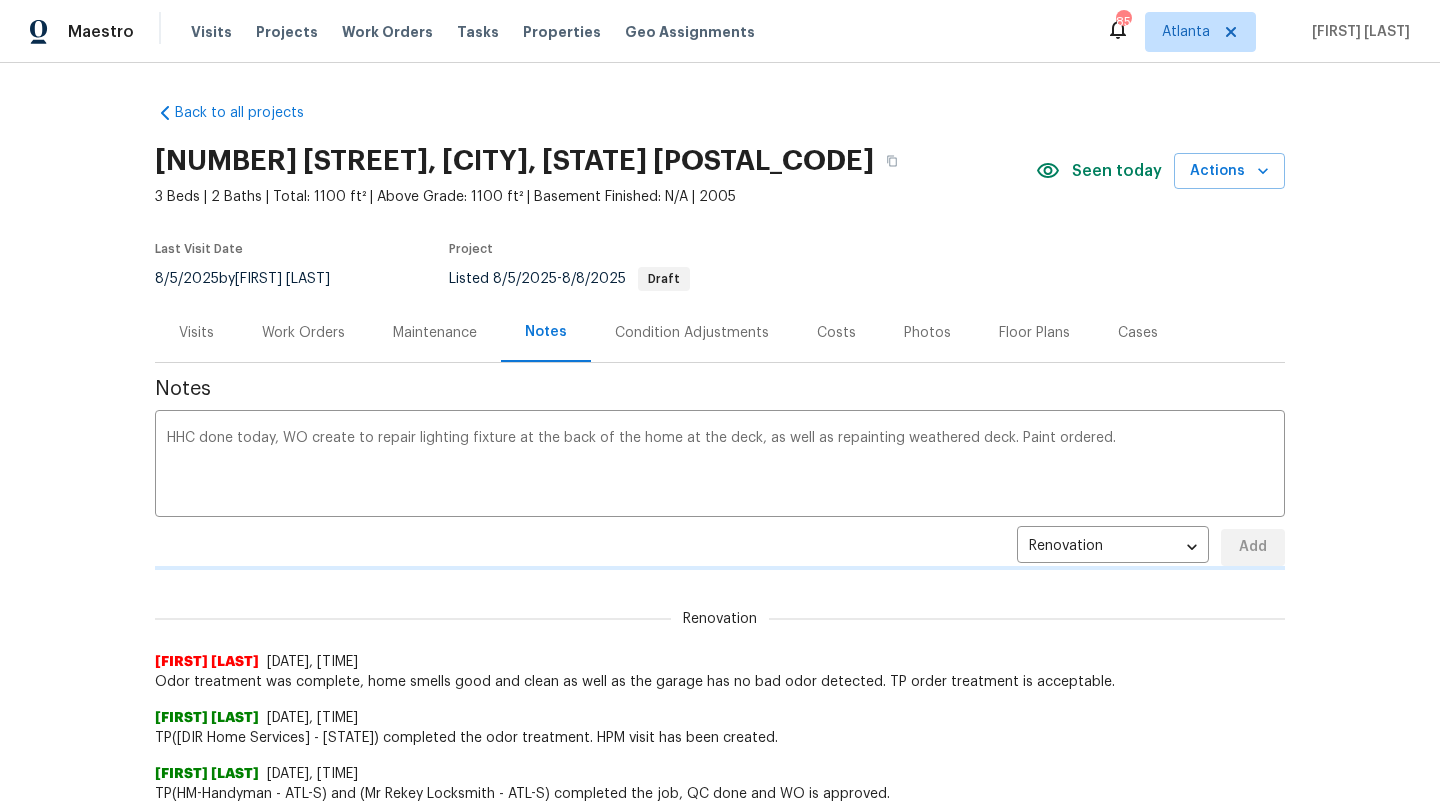 type 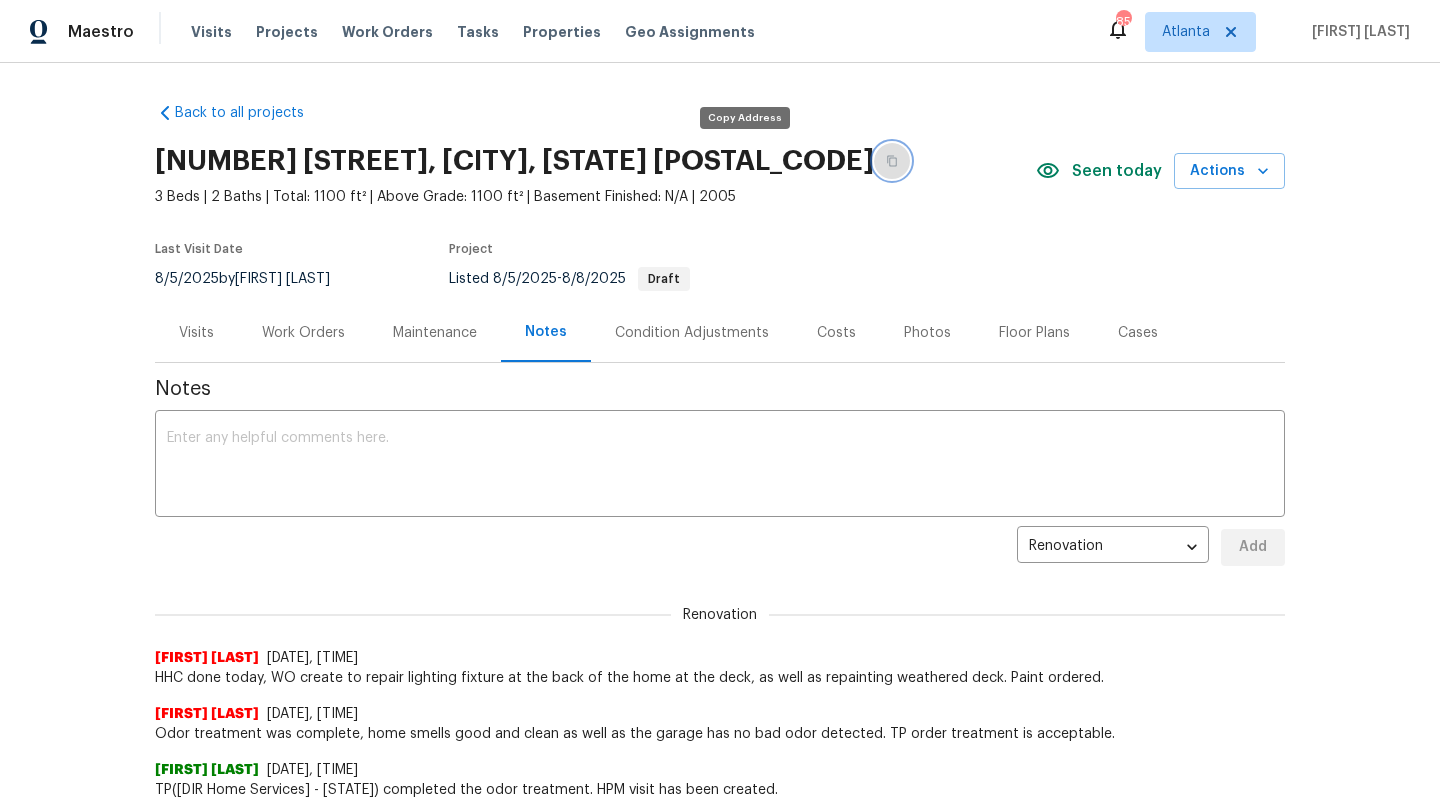 click 